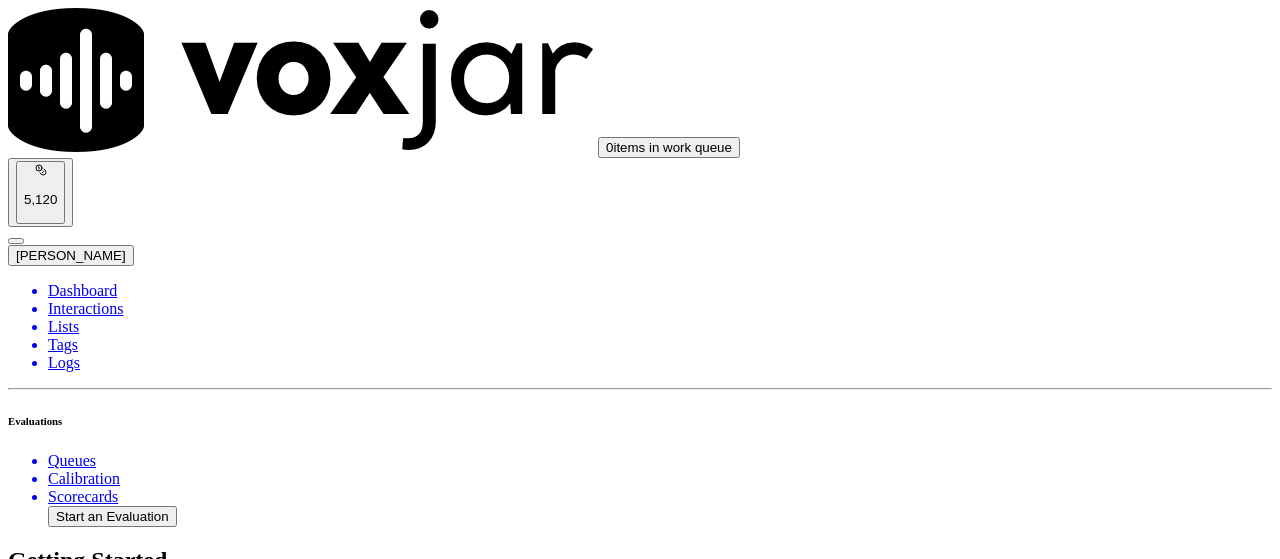 scroll, scrollTop: 0, scrollLeft: 0, axis: both 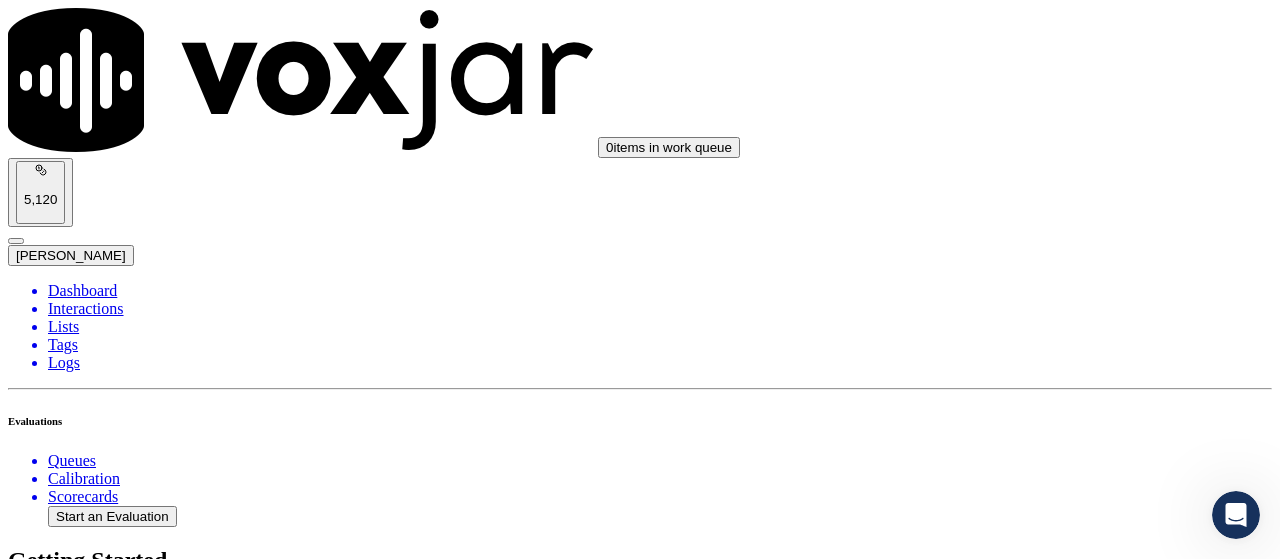 click 